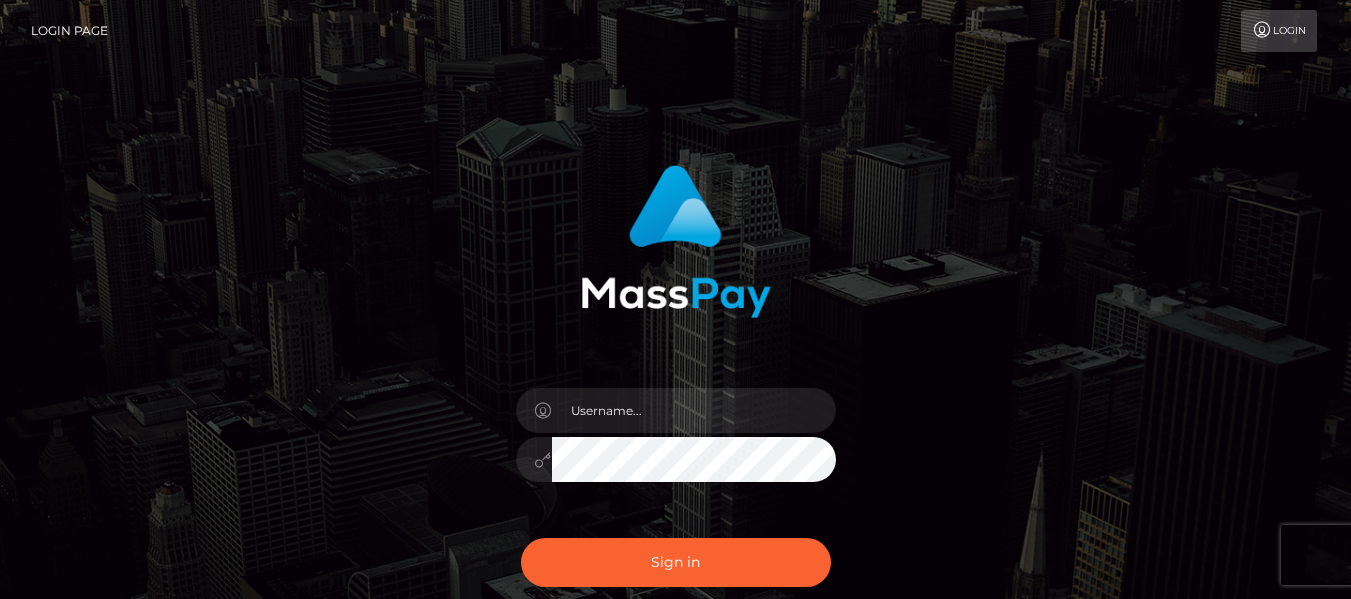scroll, scrollTop: 0, scrollLeft: 0, axis: both 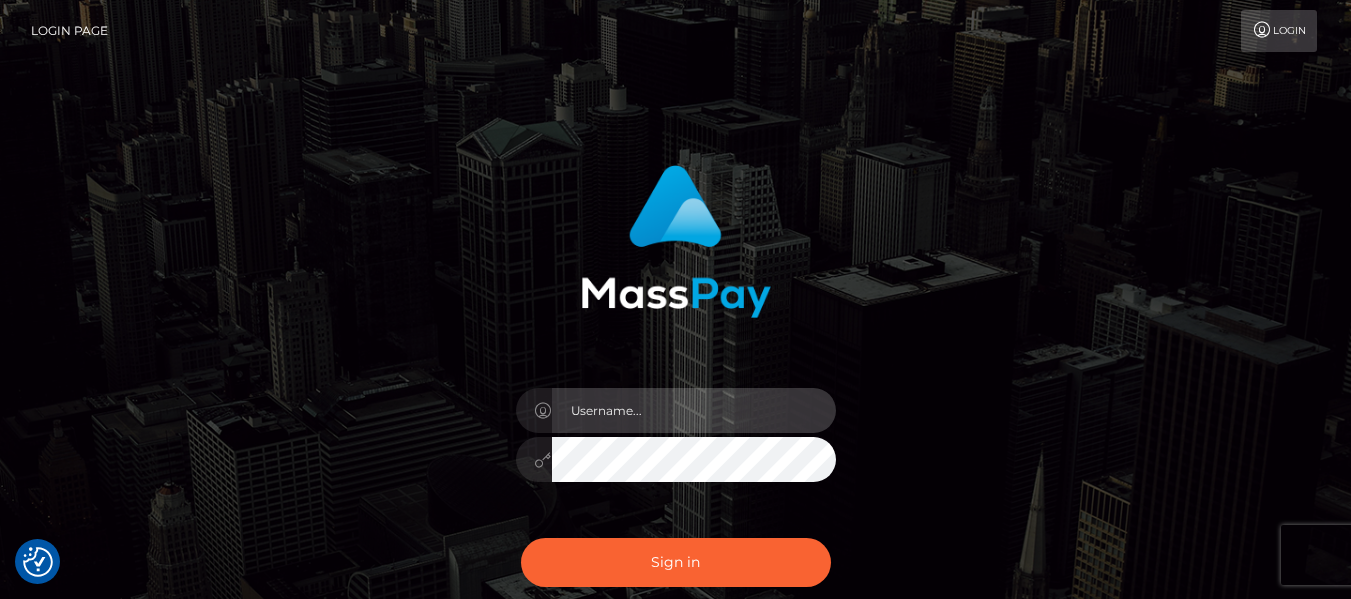 click at bounding box center (694, 410) 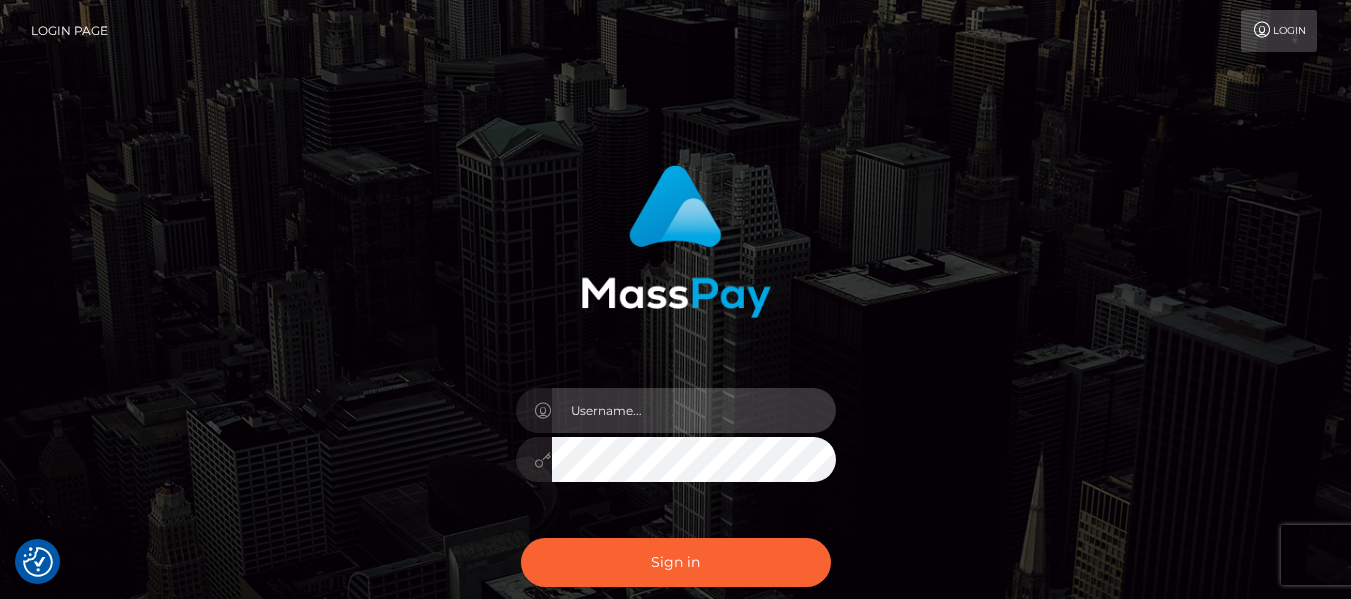 click at bounding box center (0, 809) 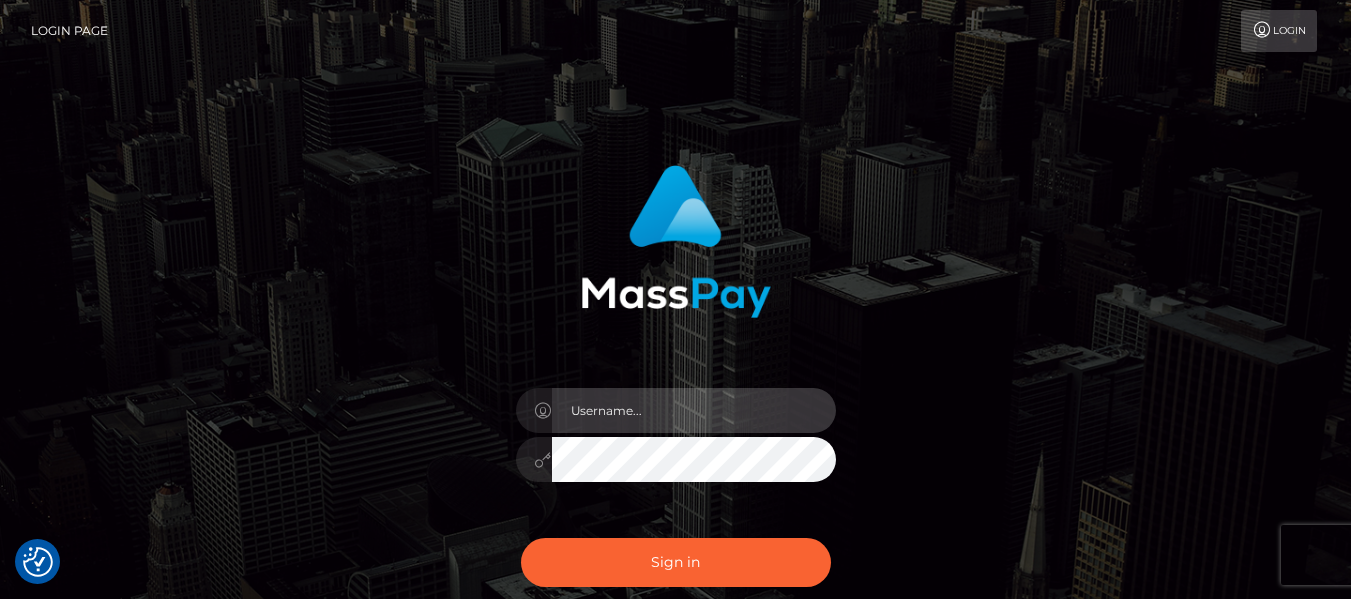 type on "lacey.throne" 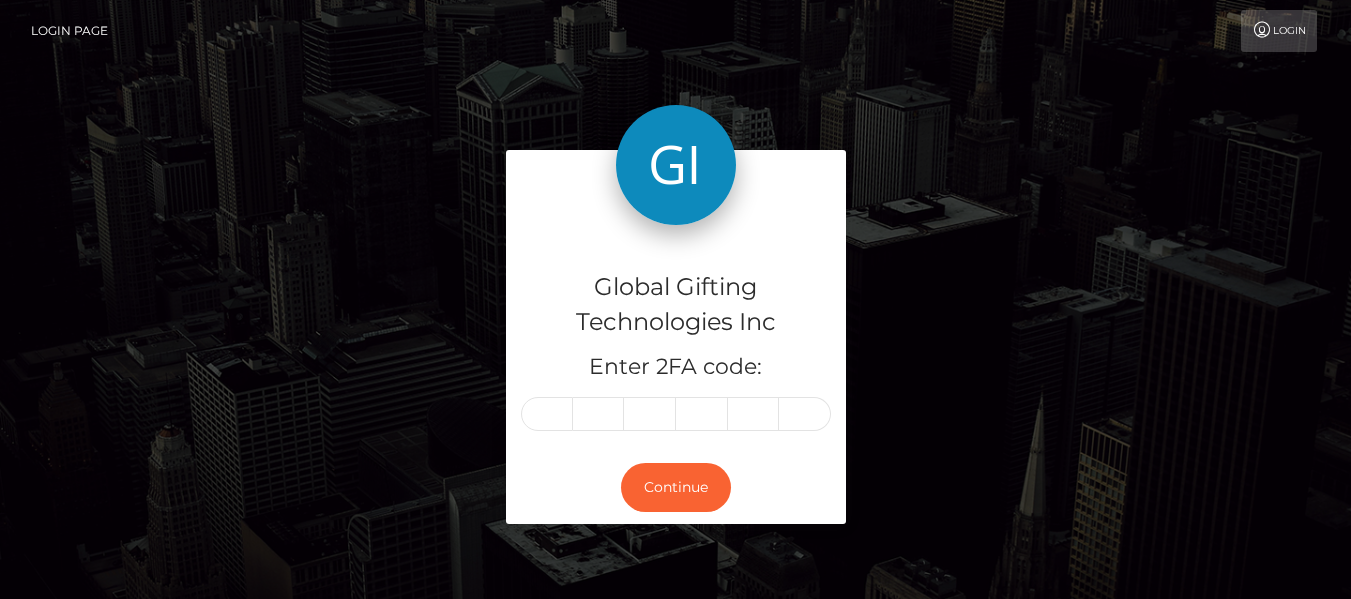 scroll, scrollTop: 0, scrollLeft: 0, axis: both 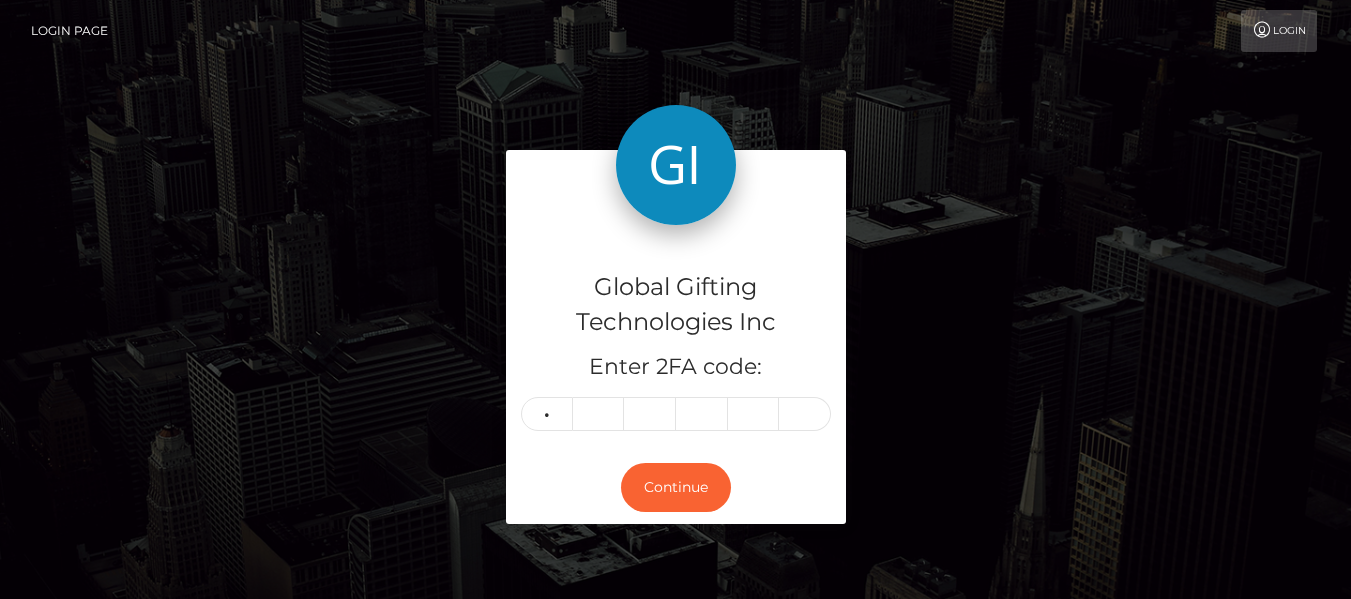 type on "2" 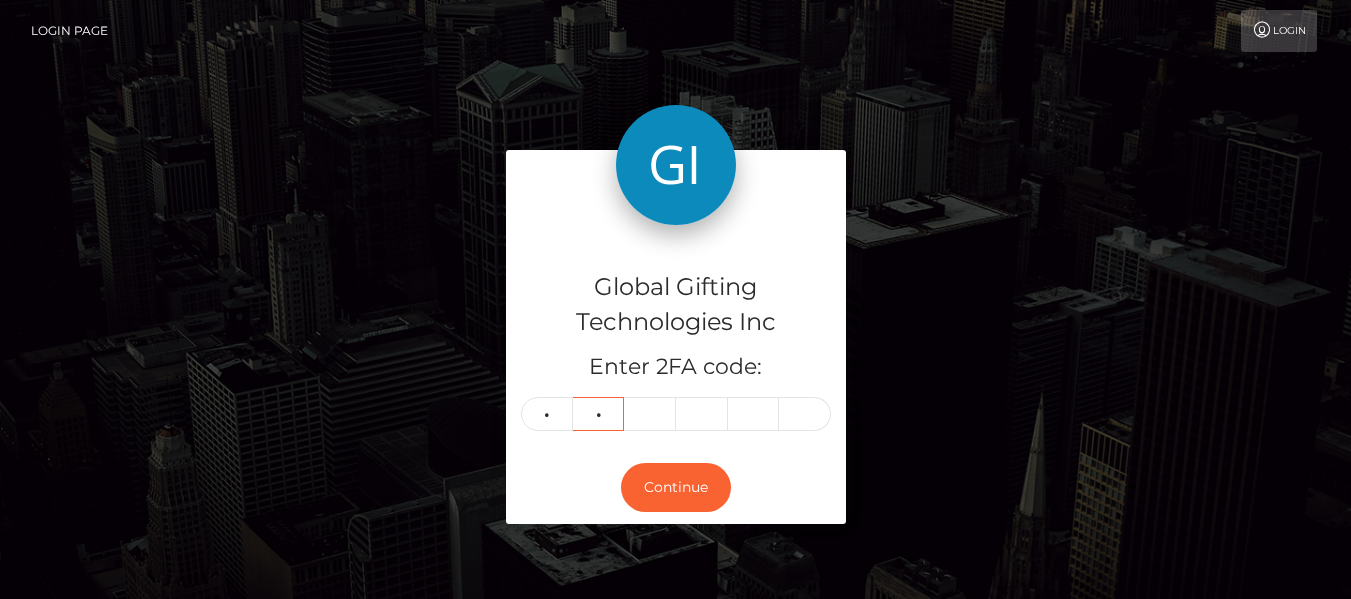 type on "4" 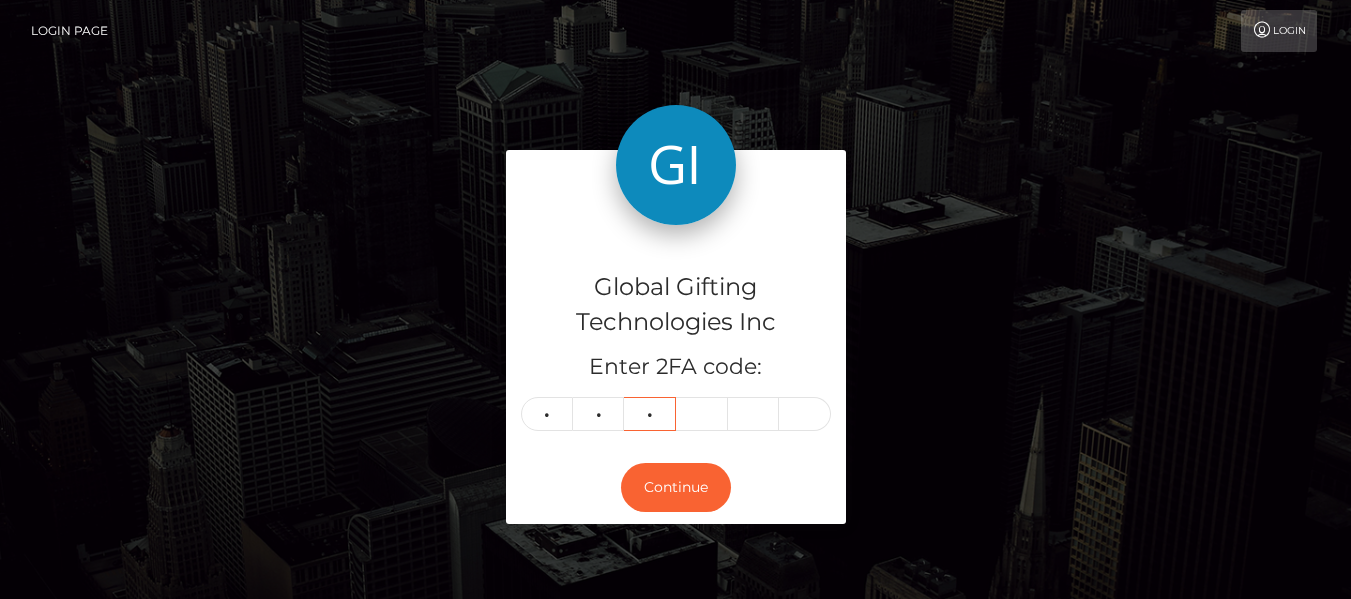 type on "2" 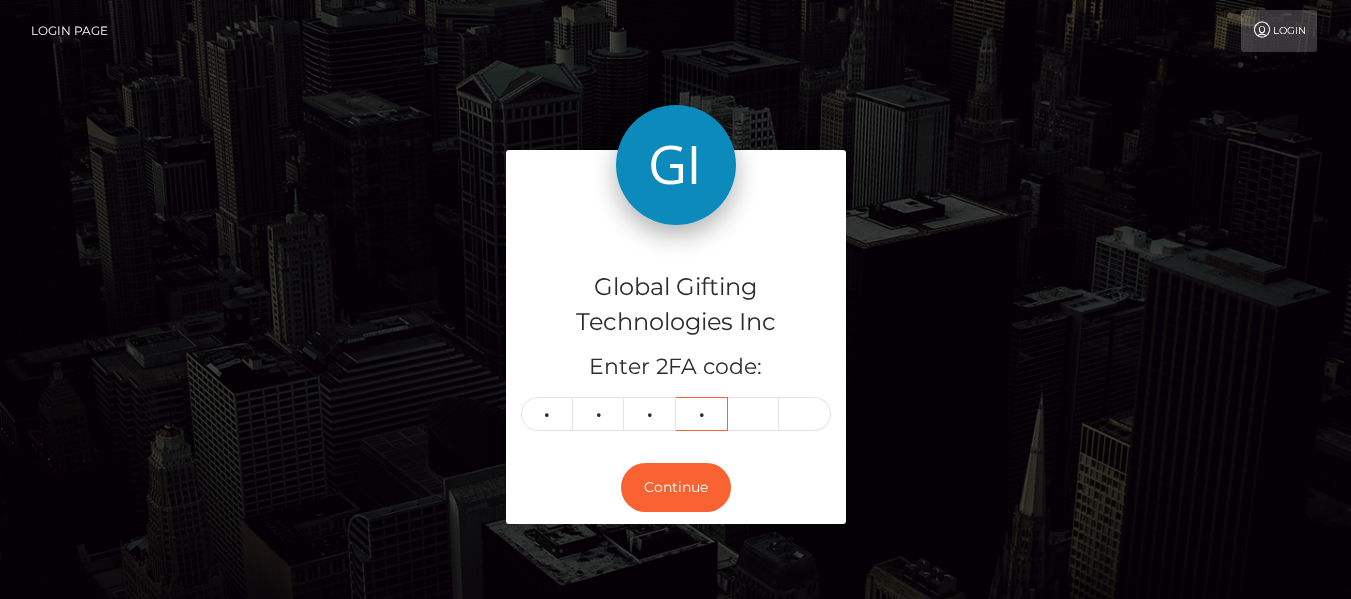 type on "3" 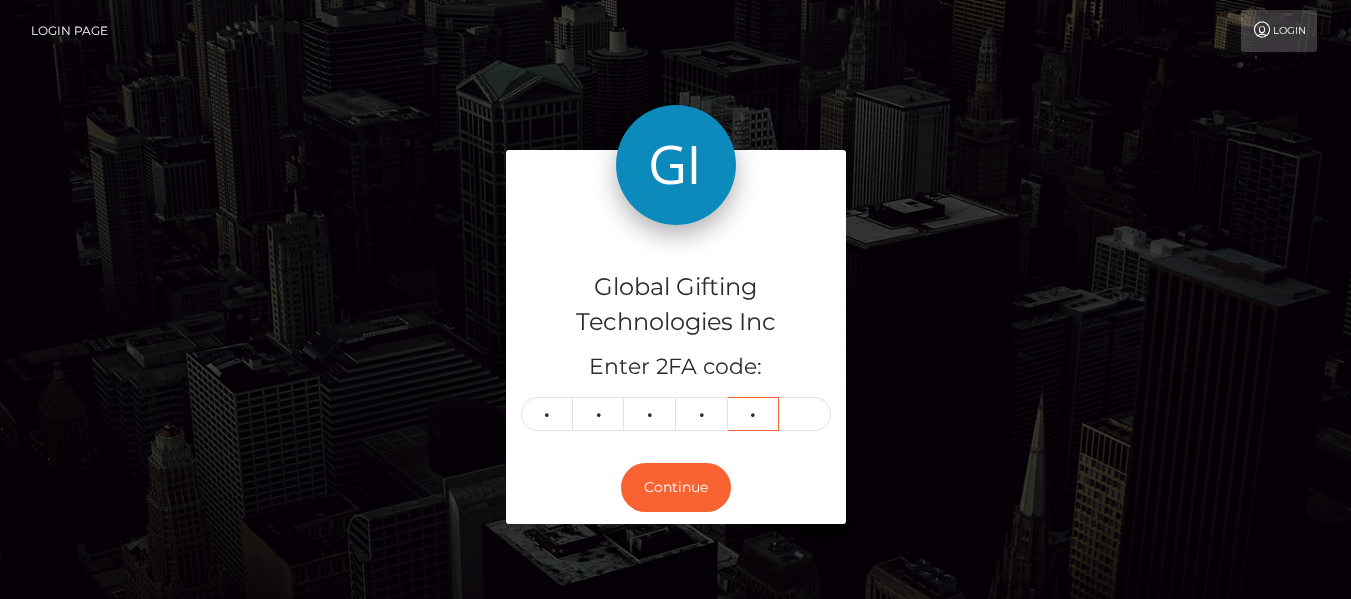 type on "1" 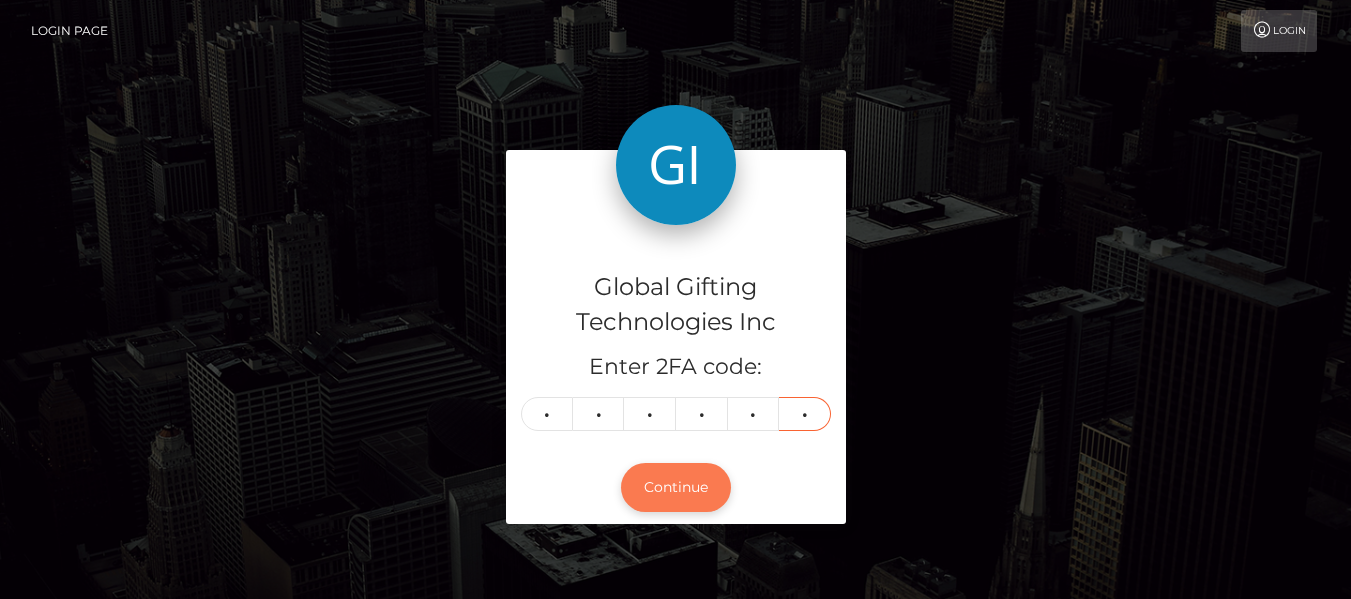 type on "8" 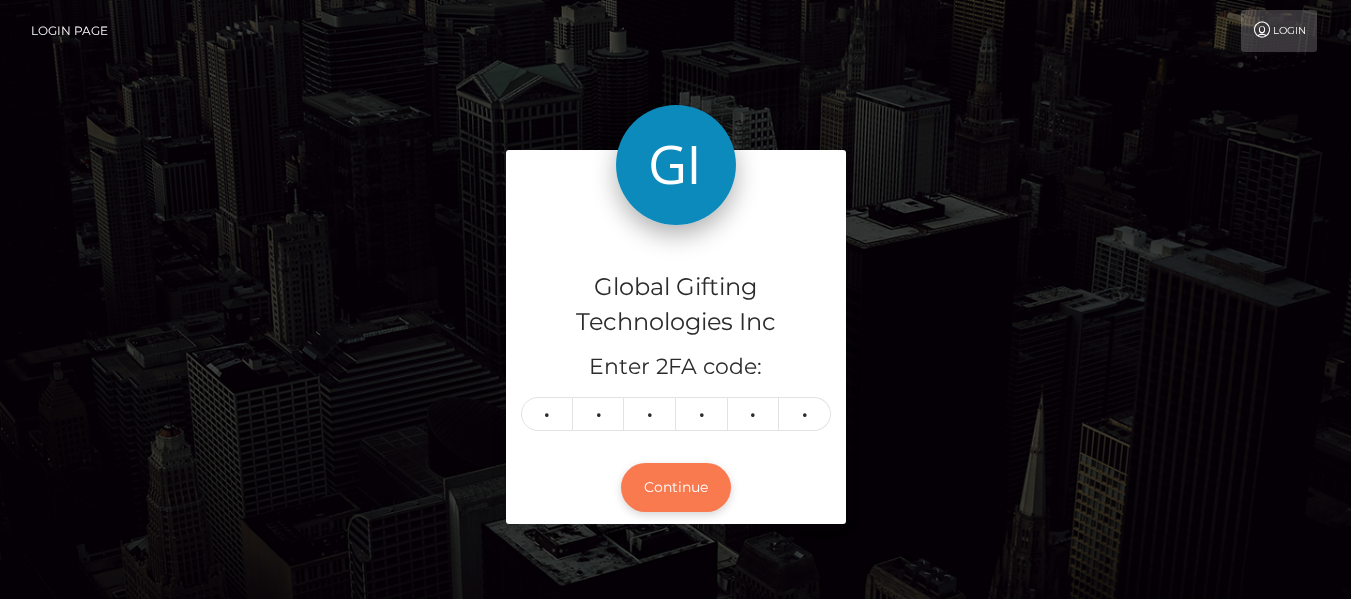 click on "Continue" at bounding box center [676, 487] 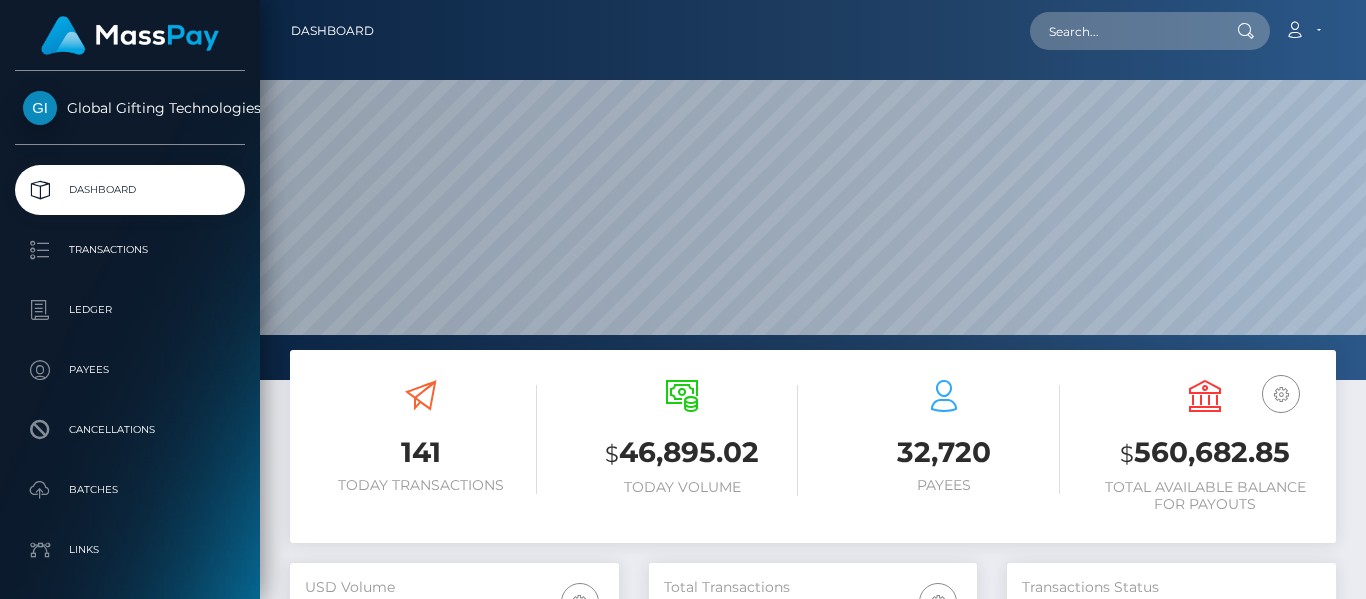 scroll, scrollTop: 0, scrollLeft: 0, axis: both 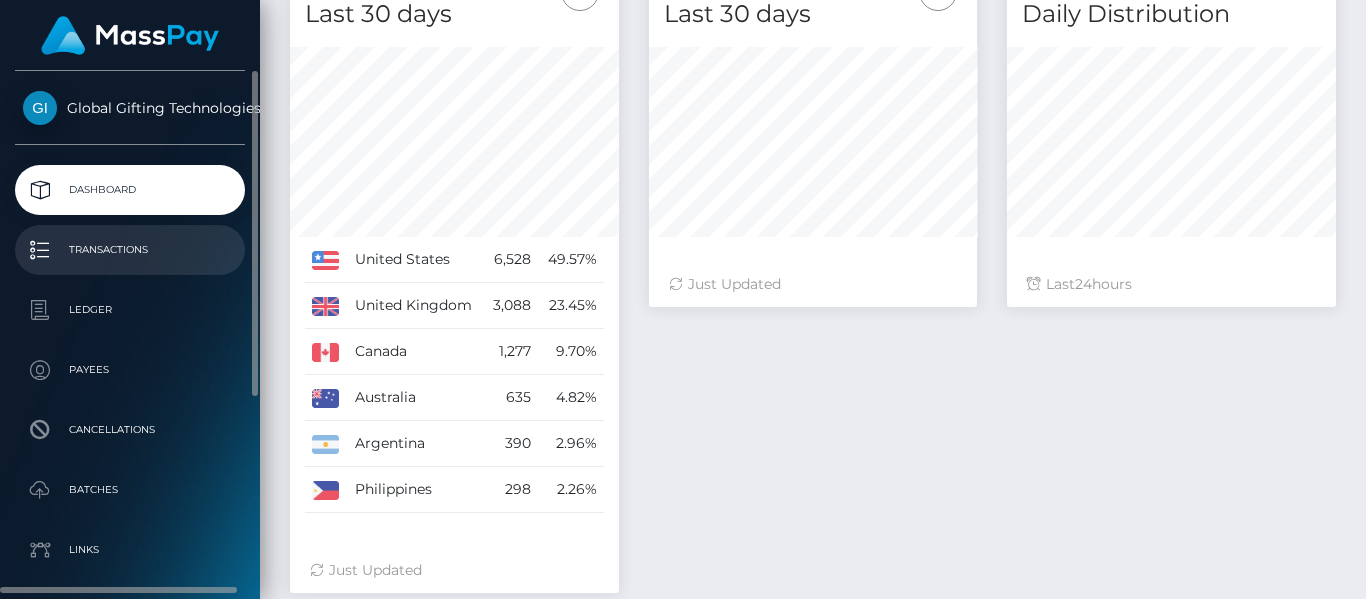 click on "Transactions" at bounding box center (130, 250) 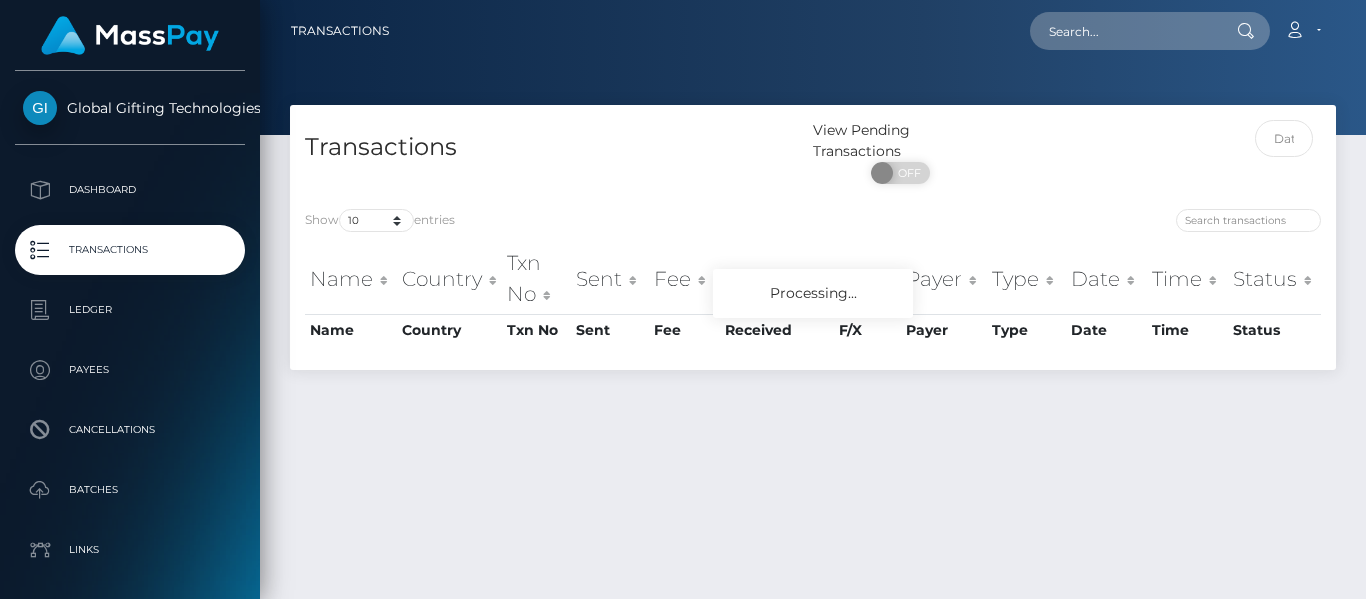 scroll, scrollTop: 0, scrollLeft: 0, axis: both 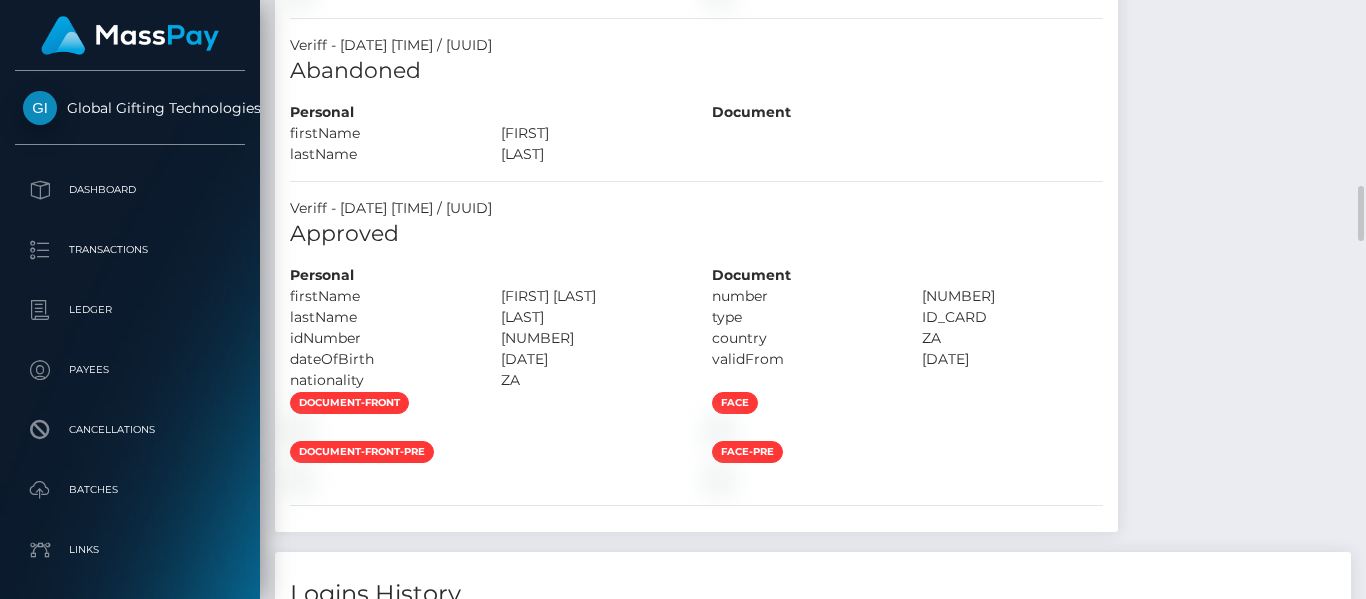 click at bounding box center [298, -380] 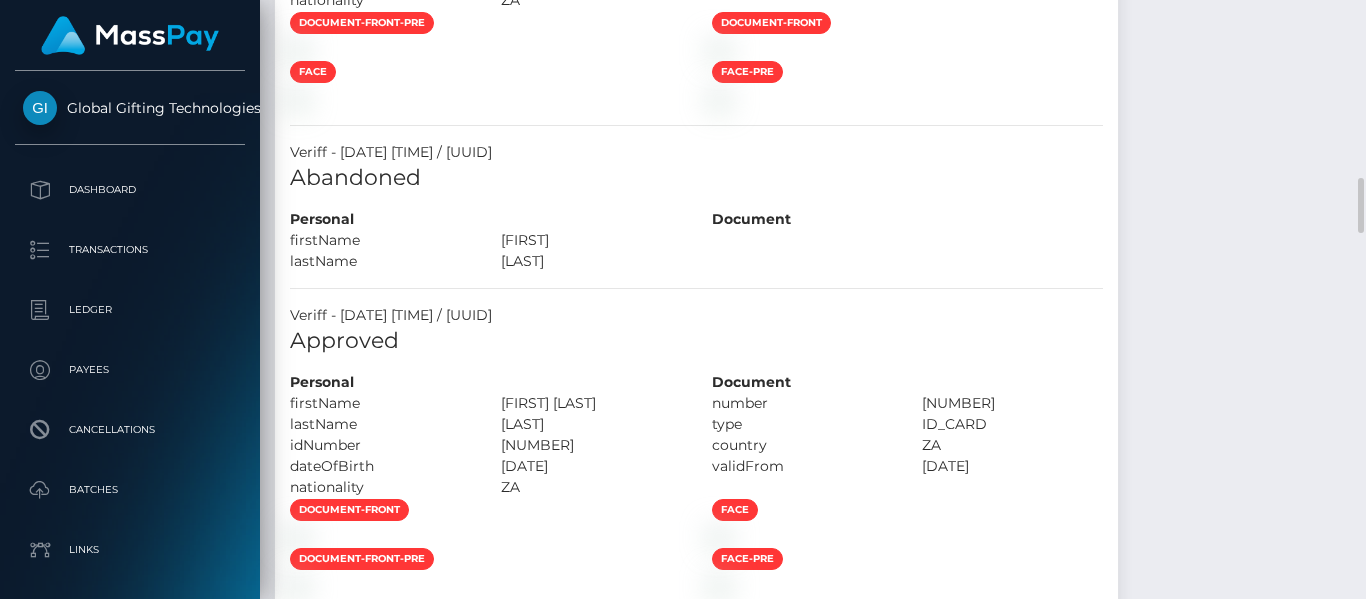 scroll, scrollTop: 1897, scrollLeft: 0, axis: vertical 